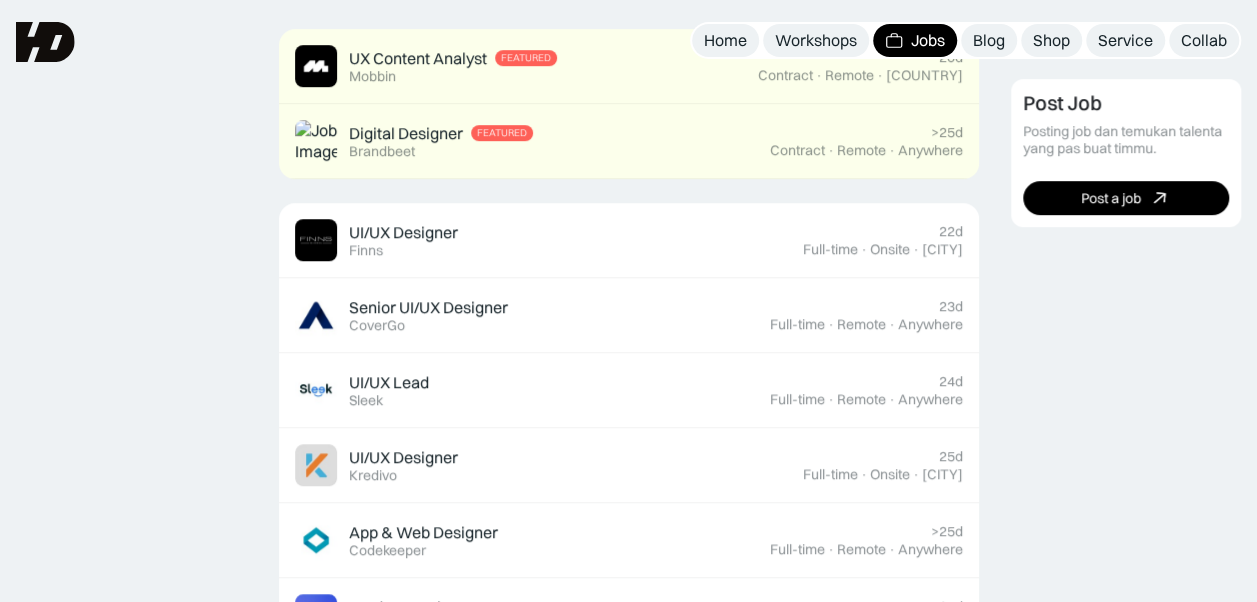 scroll, scrollTop: 300, scrollLeft: 0, axis: vertical 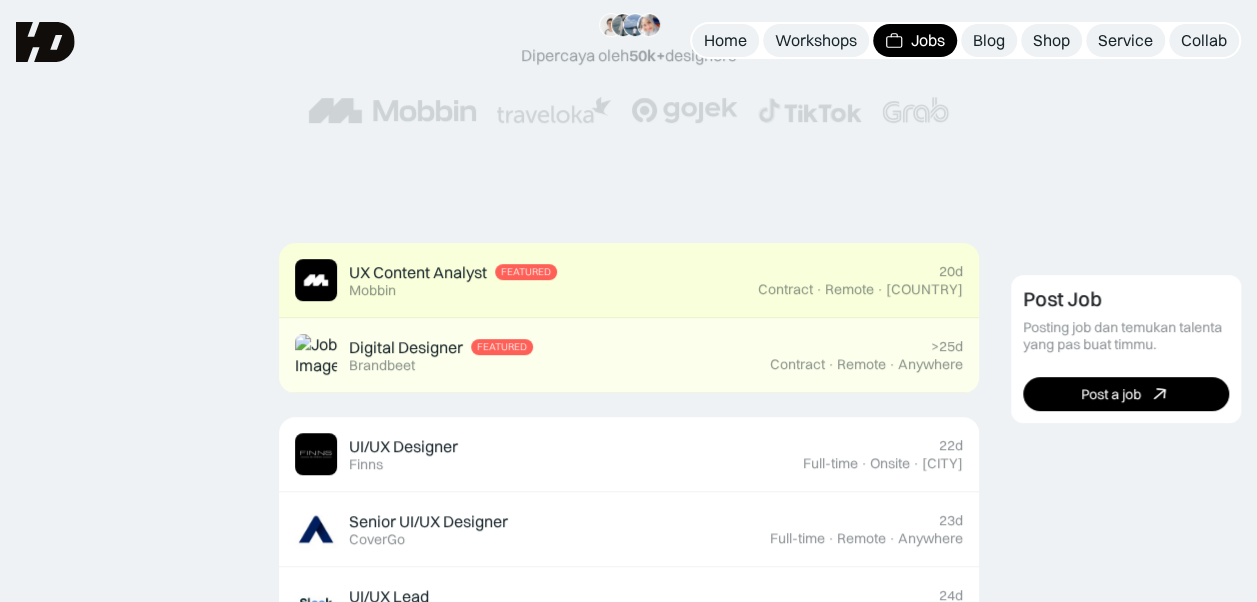click on "UX Content Analyst Featured Mobbin" at bounding box center (526, 280) 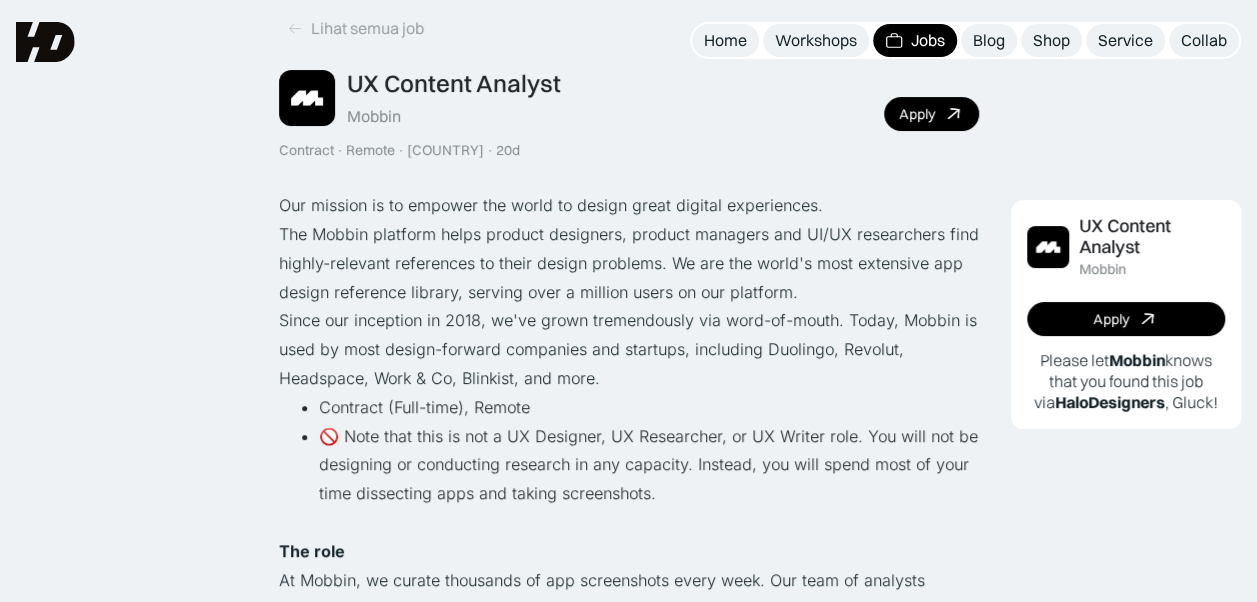 scroll, scrollTop: 0, scrollLeft: 0, axis: both 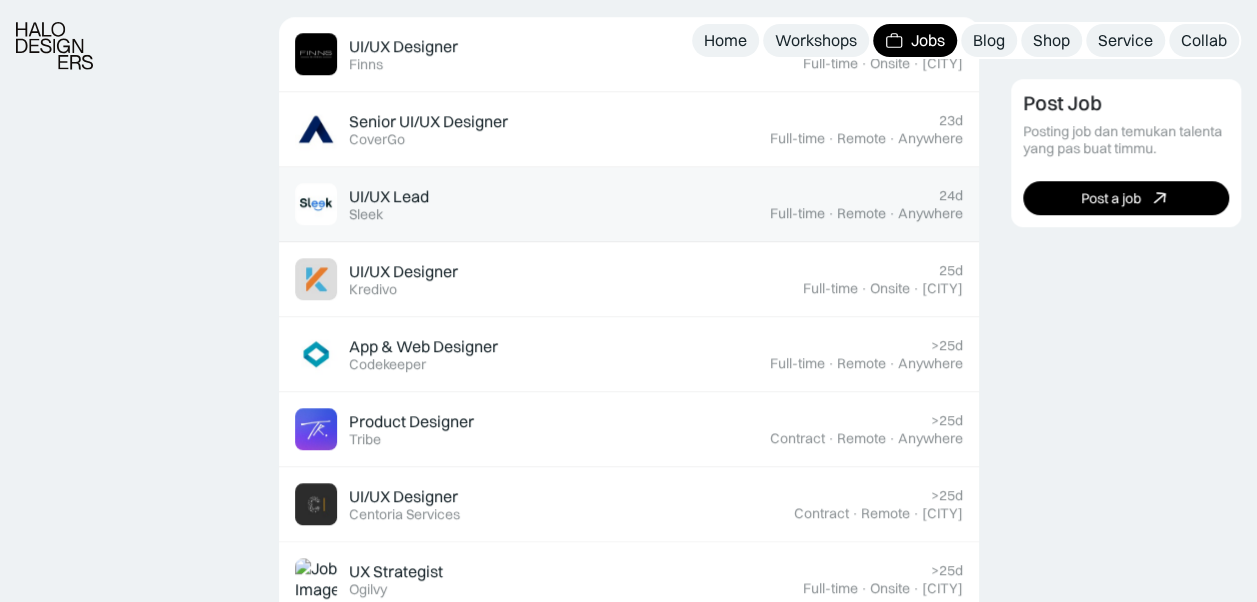 click on "UI/UX Lead Featured Sleek" at bounding box center [532, 204] 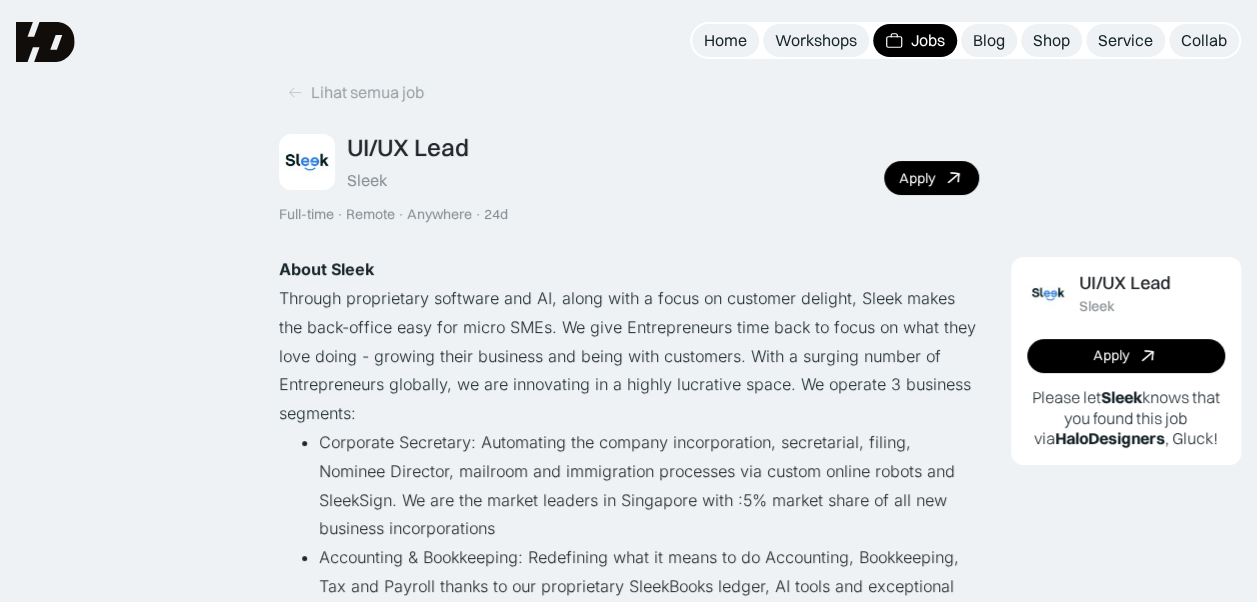 scroll, scrollTop: 0, scrollLeft: 0, axis: both 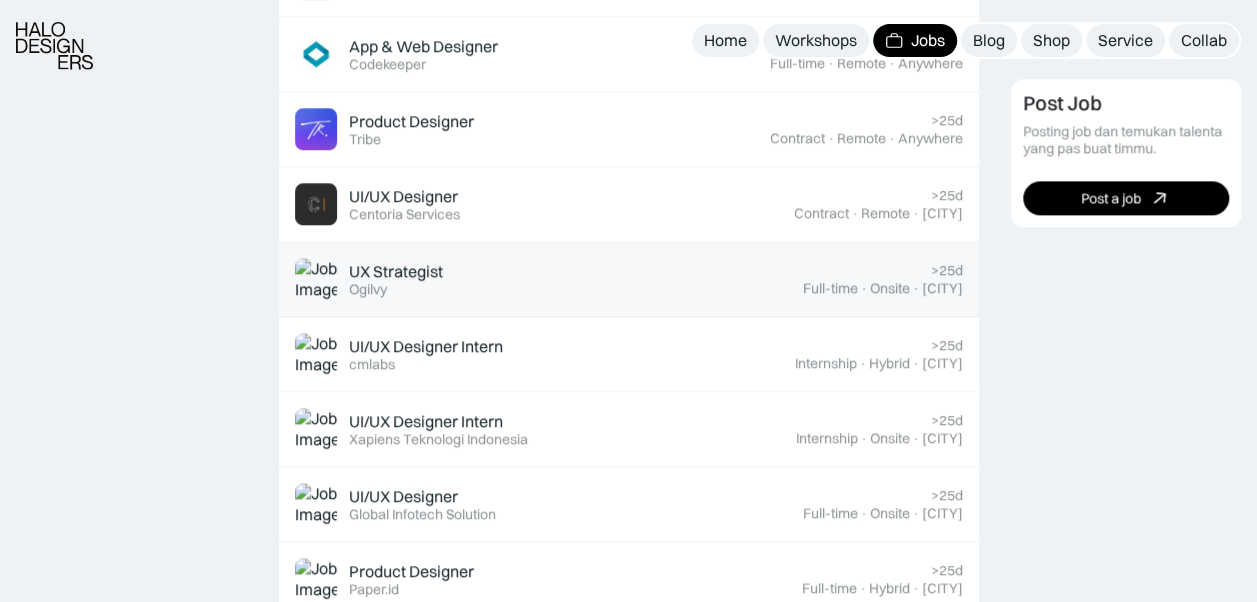 click on "UX Strategist Featured Ogilvy >25d Full-time · Onsite · [CITY]" at bounding box center [629, 279] 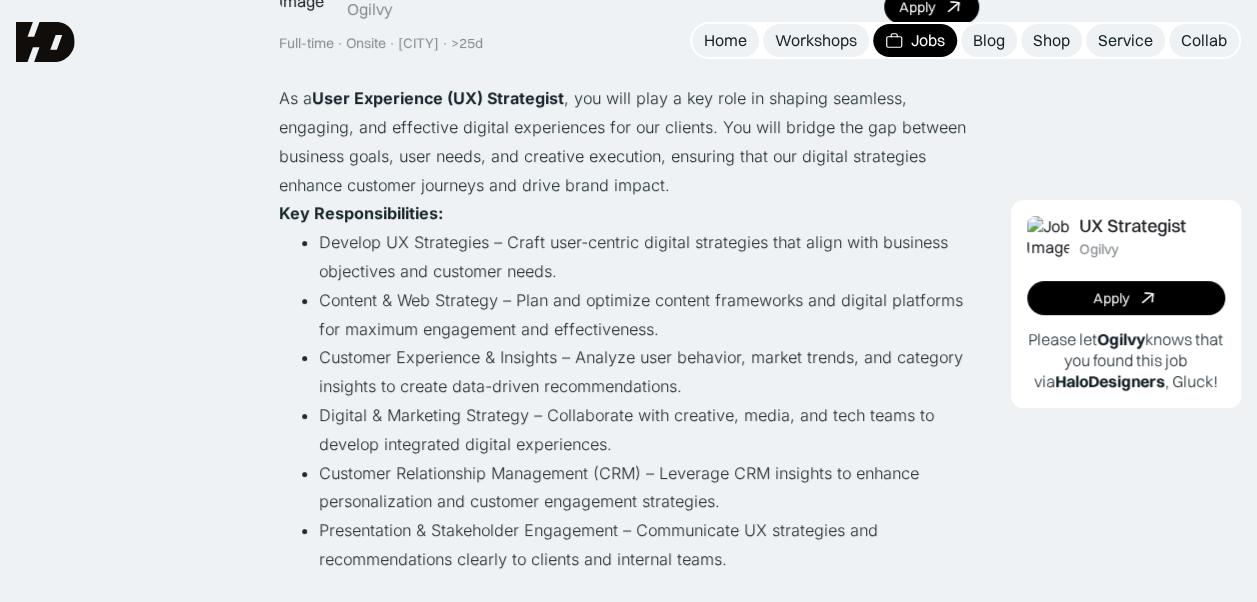 scroll, scrollTop: 0, scrollLeft: 0, axis: both 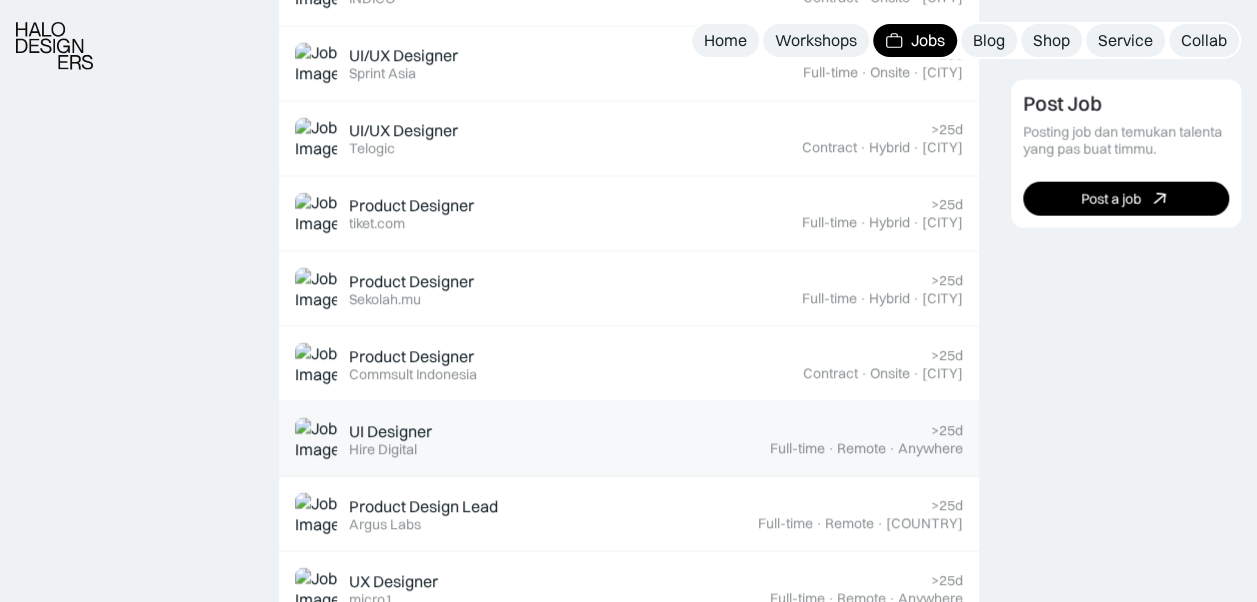 click on "UI Designer Featured Hire Digital" at bounding box center (532, 439) 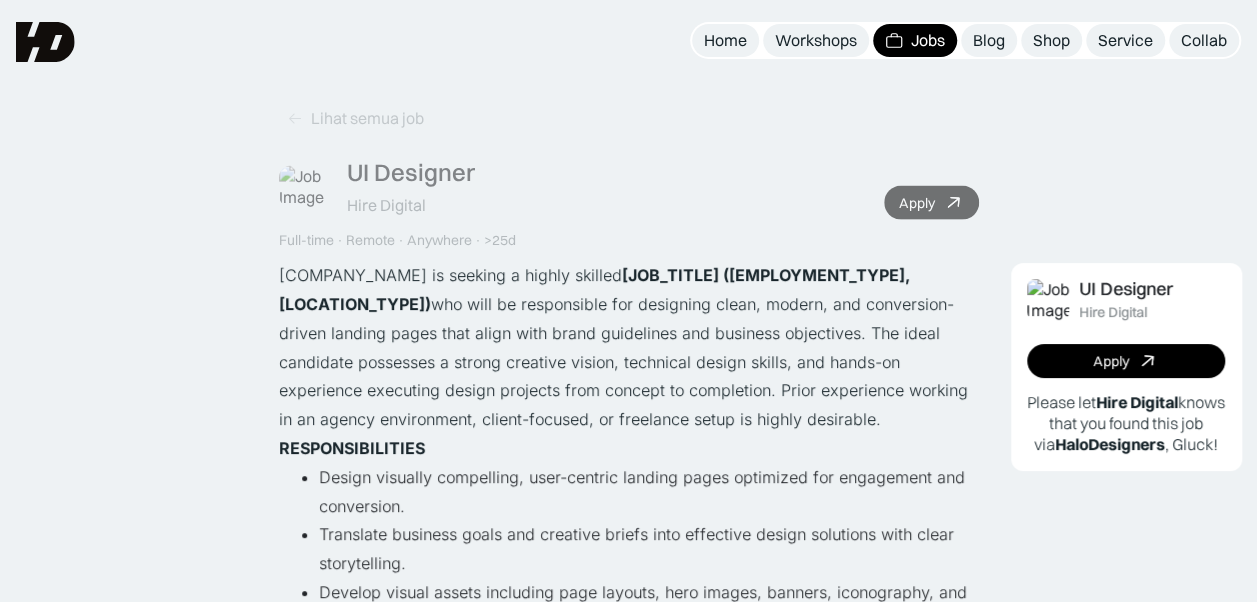 scroll, scrollTop: 0, scrollLeft: 0, axis: both 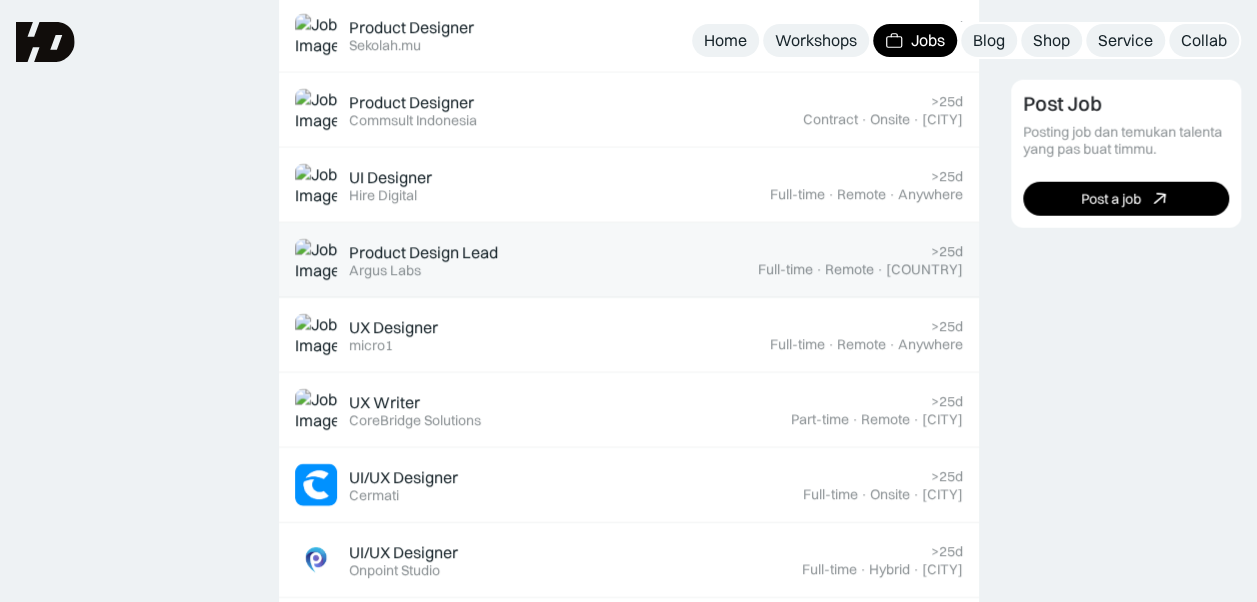 drag, startPoint x: 524, startPoint y: 257, endPoint x: 539, endPoint y: 164, distance: 94.20191 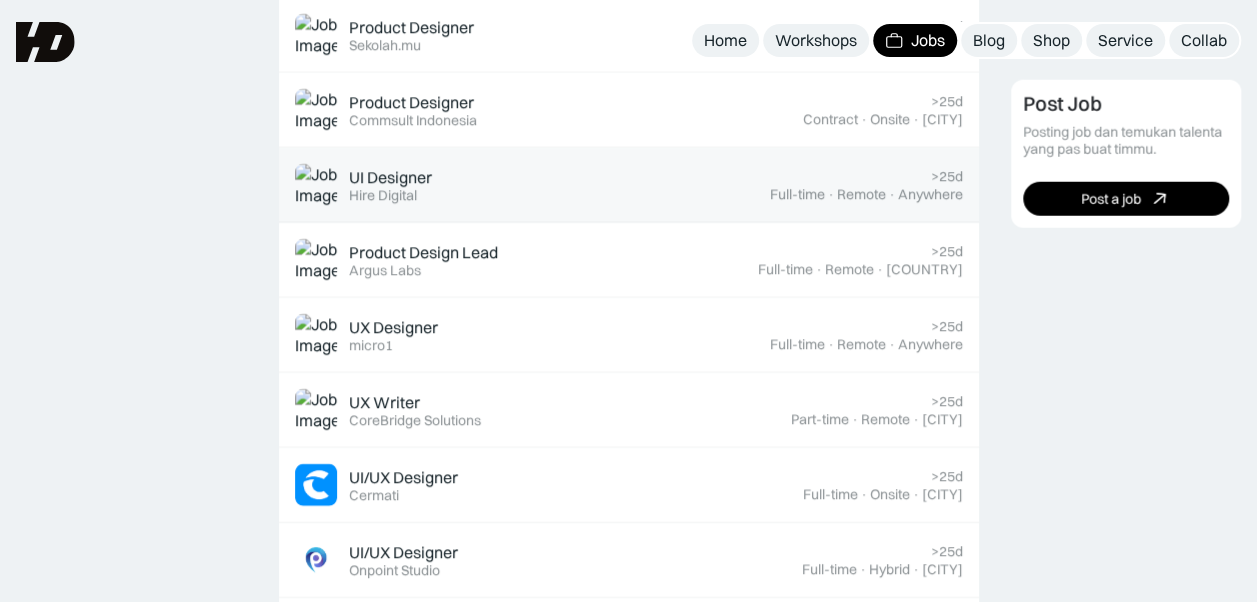 click on "UI Designer Featured Hire Digital" at bounding box center [532, 185] 